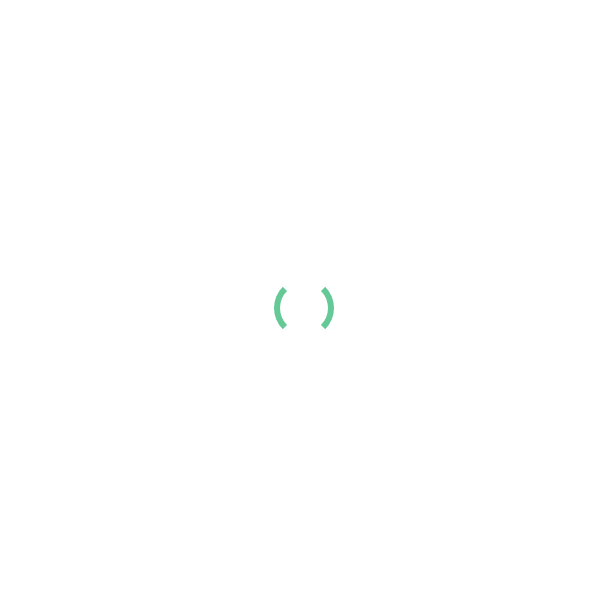 scroll, scrollTop: 0, scrollLeft: 0, axis: both 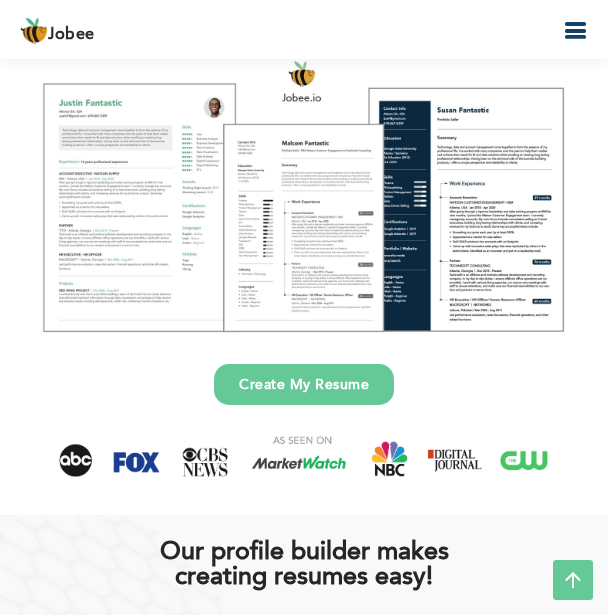 click on "Create My Resume" at bounding box center [304, 384] 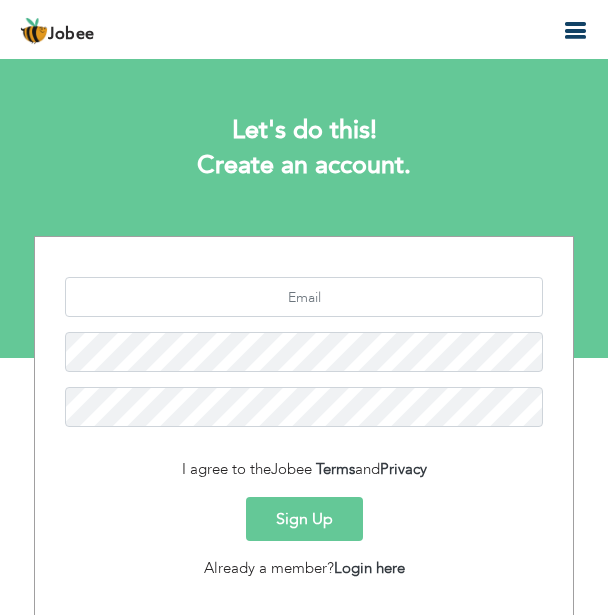scroll, scrollTop: 0, scrollLeft: 0, axis: both 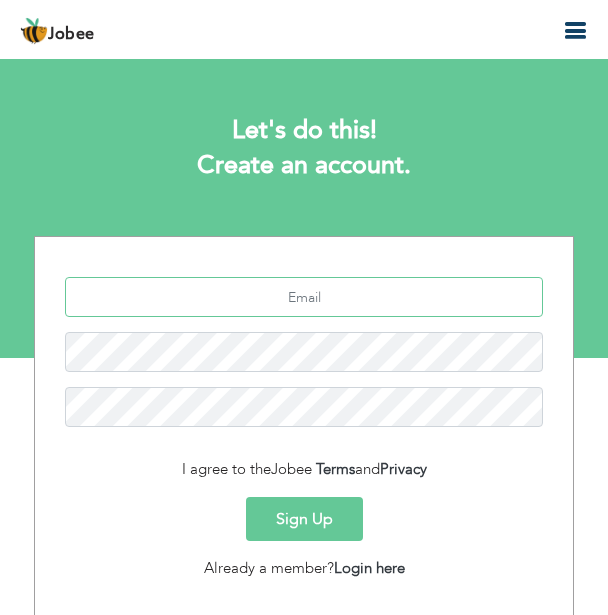 click at bounding box center (304, 297) 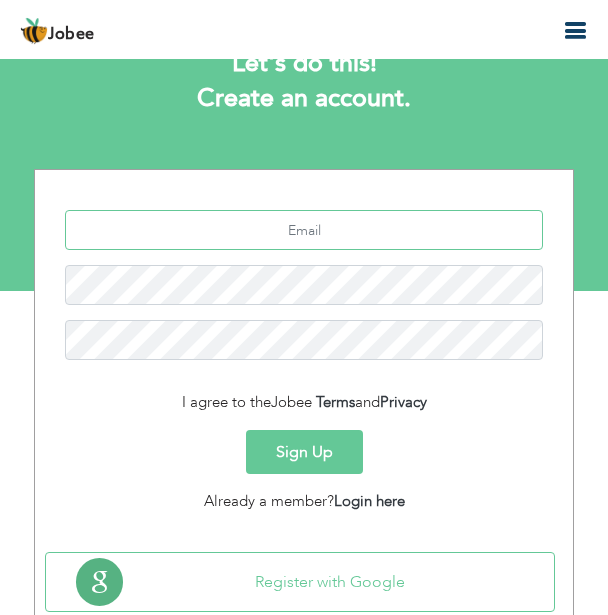 scroll, scrollTop: 100, scrollLeft: 0, axis: vertical 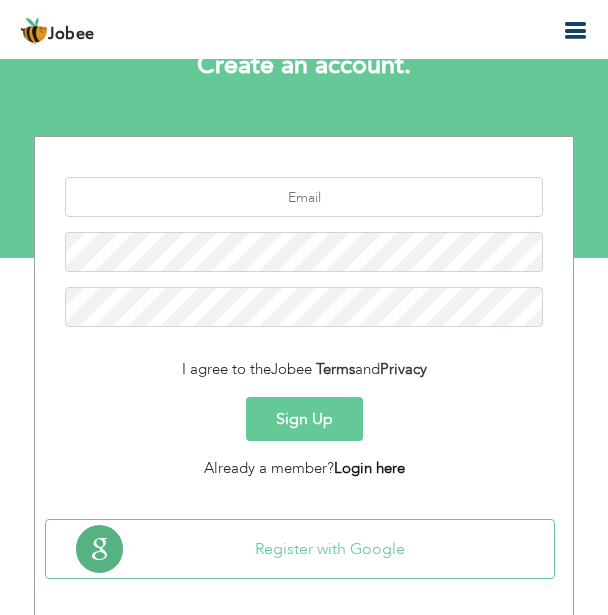 click on "Login here" at bounding box center (369, 468) 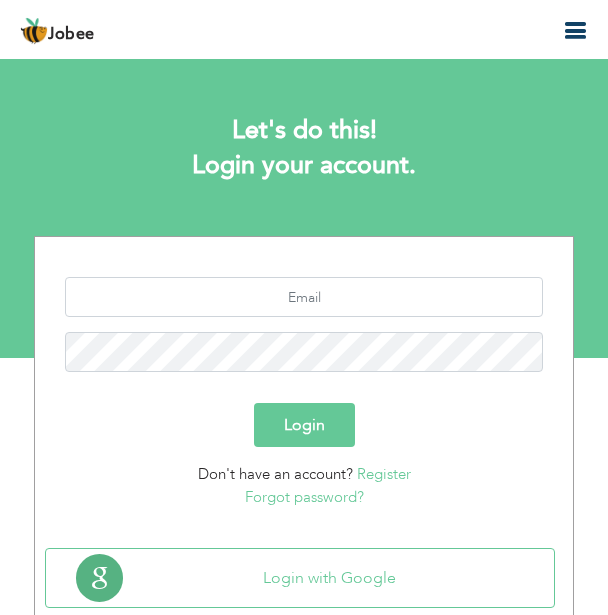 scroll, scrollTop: 0, scrollLeft: 0, axis: both 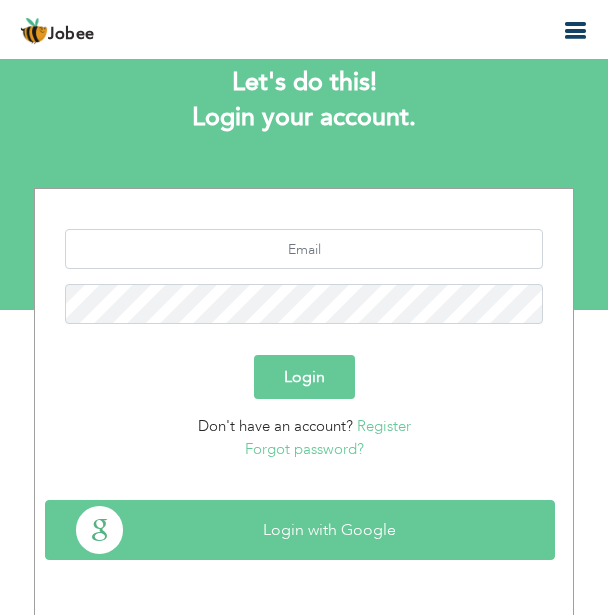 click on "Login with Google" at bounding box center (300, 530) 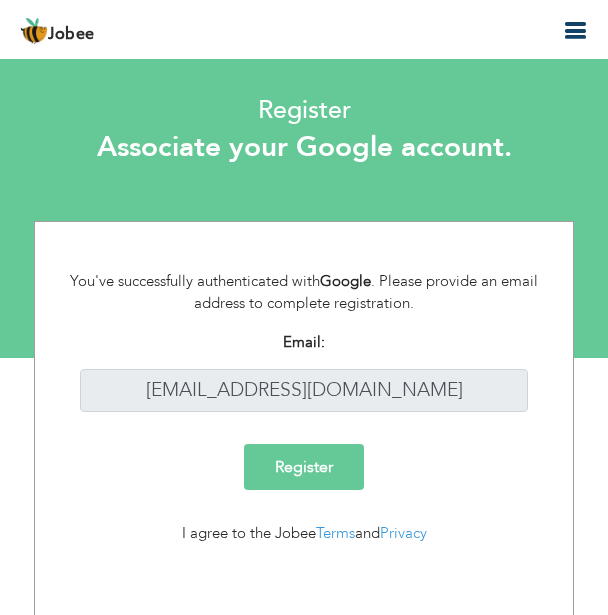 scroll, scrollTop: 0, scrollLeft: 0, axis: both 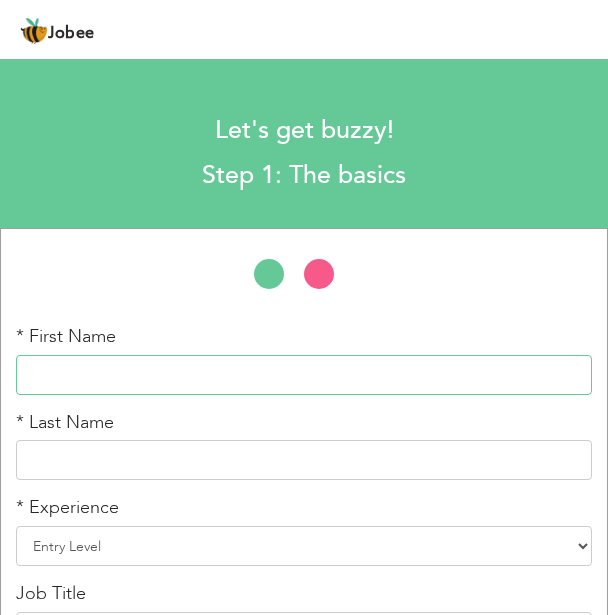 click at bounding box center [304, 375] 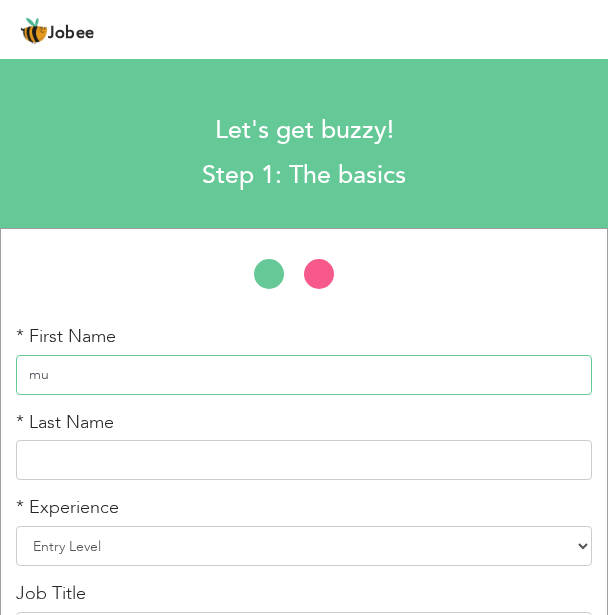 type on "m" 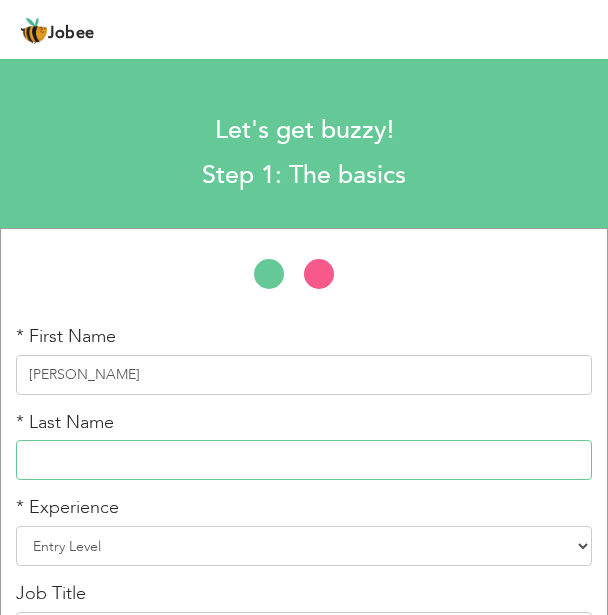 click at bounding box center (304, 460) 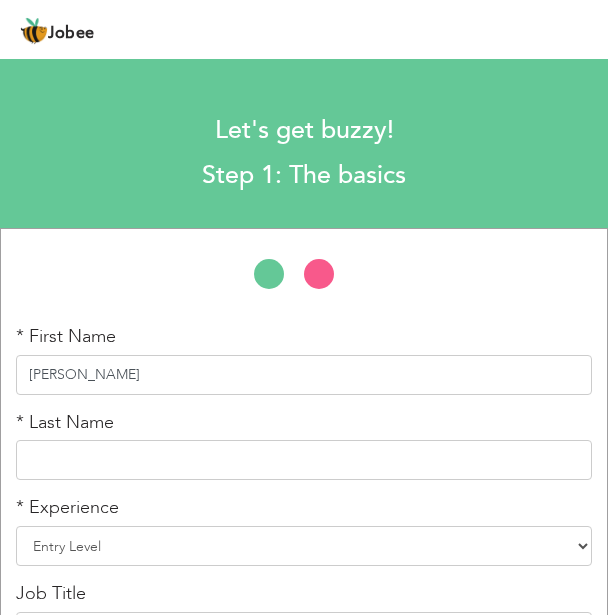 drag, startPoint x: 119, startPoint y: 371, endPoint x: 182, endPoint y: 378, distance: 63.387695 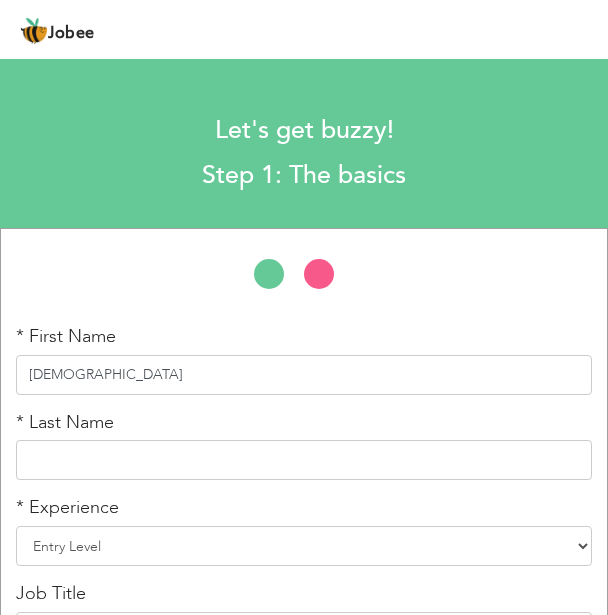 type on "MUHAMMAD" 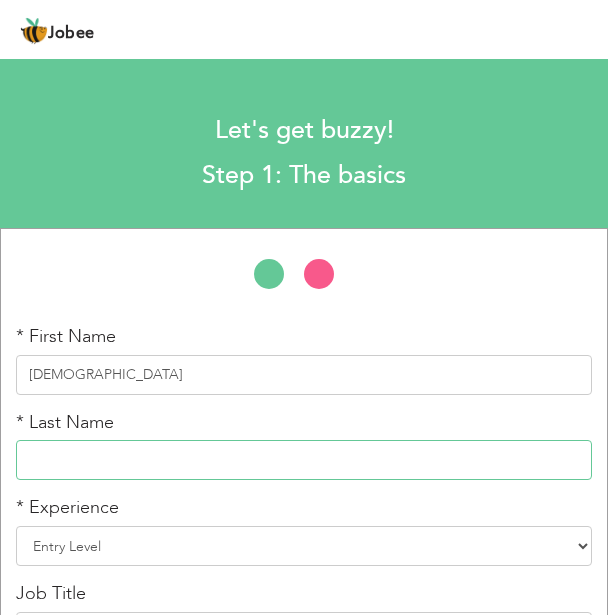 click at bounding box center [304, 460] 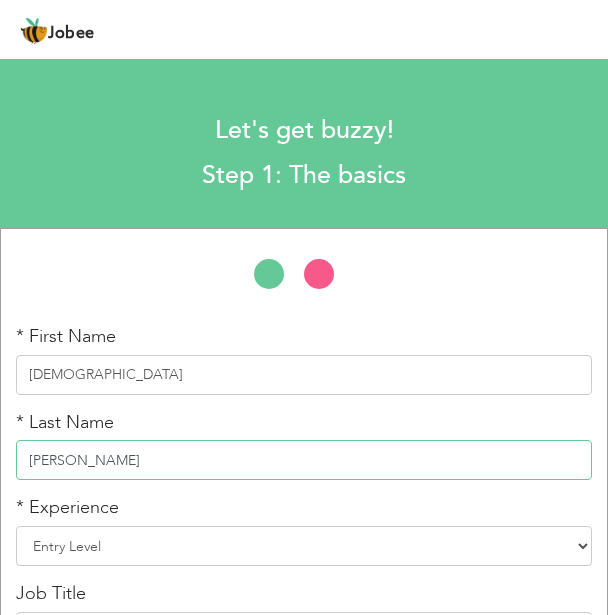 type on "HASSAN" 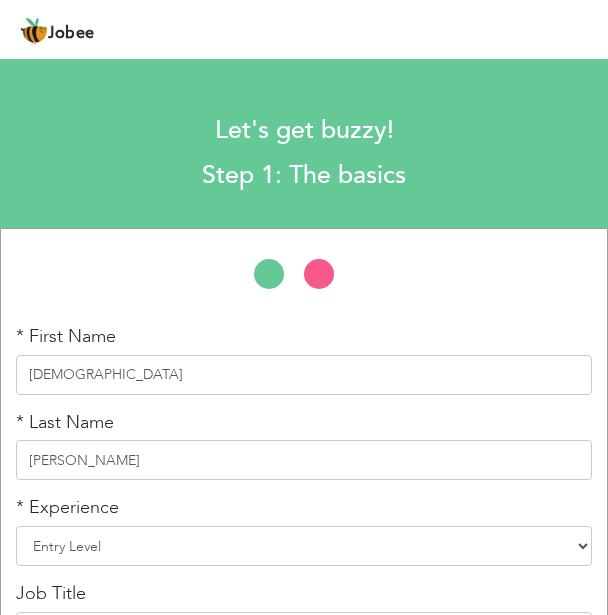 click at bounding box center (279, 279) 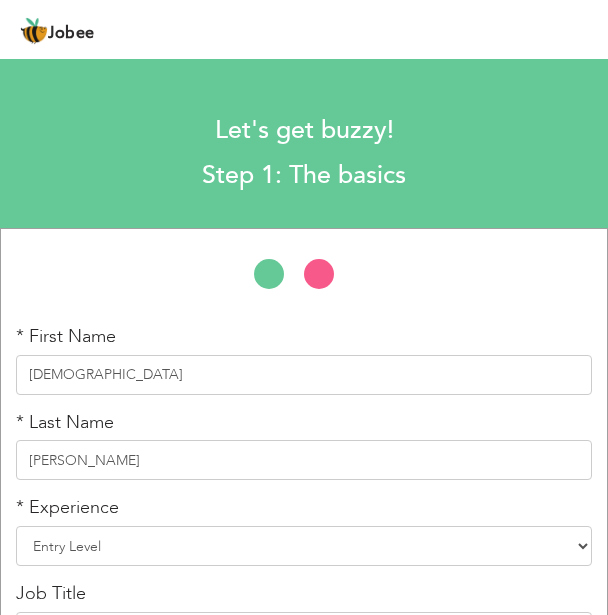 scroll, scrollTop: 100, scrollLeft: 0, axis: vertical 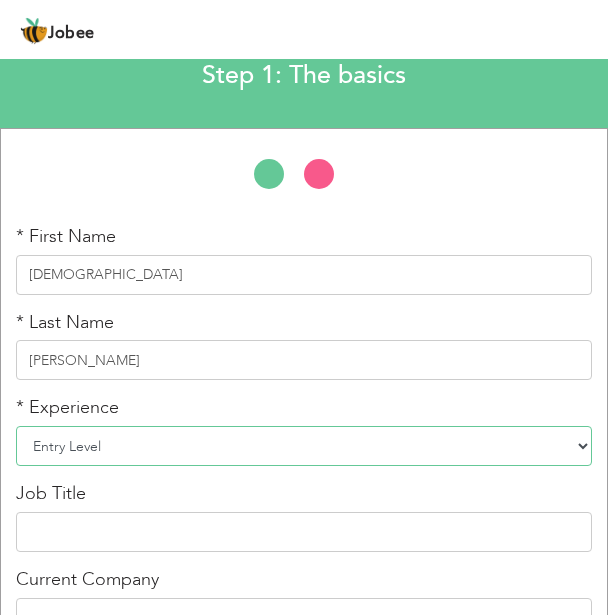 click on "Entry Level
Less than 1 Year
1 Year
2 Years
3 Years
4 Years
5 Years
6 Years
7 Years
8 Years
9 Years
10 Years
11 Years
12 Years
13 Years
14 Years
15 Years
16 Years
17 Years
18 Years
19 Years
20 Years
21 Years
22 Years
23 Years
24 Years
25 Years
26 Years
27 Years
28 Years
29 Years
30 Years
31 Years
32 Years
33 Years
34 Years
35 Years
More than 35 Years" at bounding box center [304, 446] 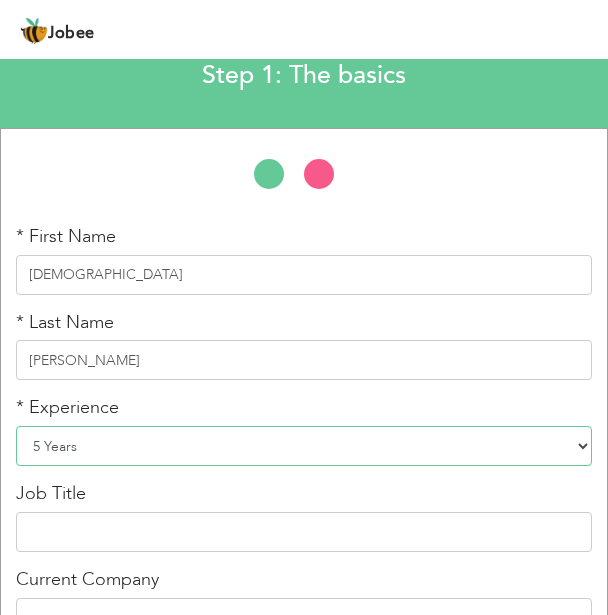 click on "Entry Level
Less than 1 Year
1 Year
2 Years
3 Years
4 Years
5 Years
6 Years
7 Years
8 Years
9 Years
10 Years
11 Years
12 Years
13 Years
14 Years
15 Years
16 Years
17 Years
18 Years
19 Years
20 Years
21 Years
22 Years
23 Years
24 Years
25 Years
26 Years
27 Years
28 Years
29 Years
30 Years
31 Years
32 Years
33 Years
34 Years
35 Years
More than 35 Years" at bounding box center [304, 446] 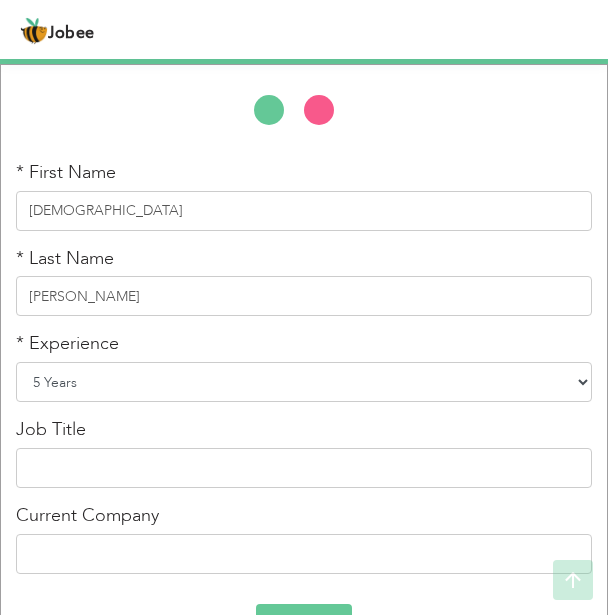 scroll, scrollTop: 200, scrollLeft: 0, axis: vertical 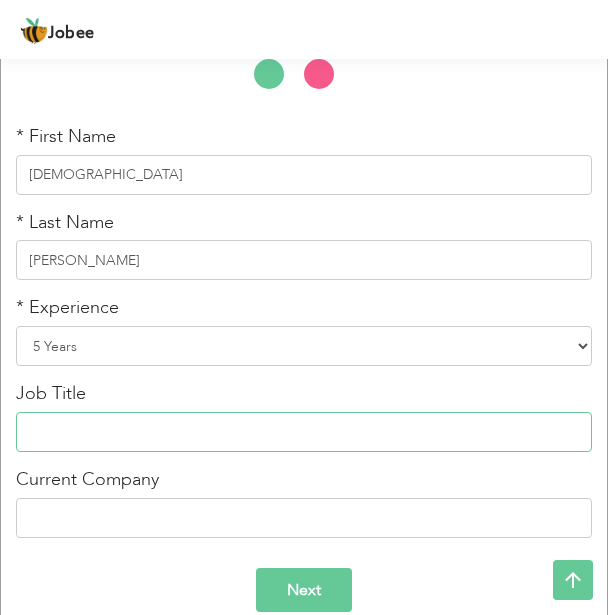 click at bounding box center (304, 432) 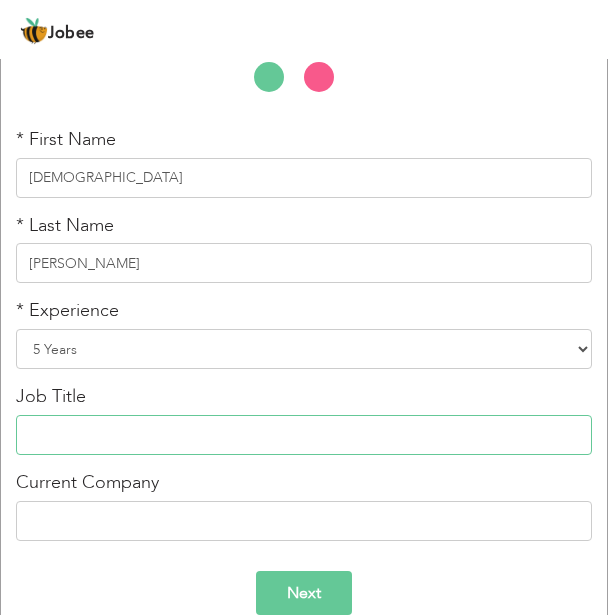 scroll, scrollTop: 227, scrollLeft: 0, axis: vertical 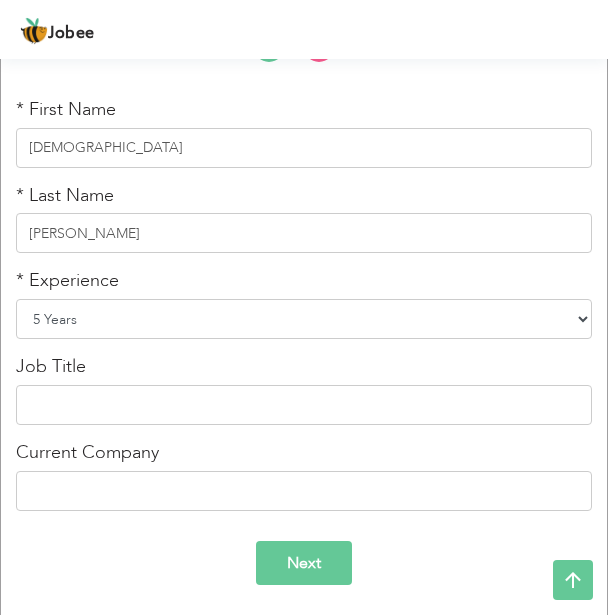 click on "Entry Level
Less than 1 Year
1 Year
2 Years
3 Years
4 Years
5 Years
6 Years
7 Years
8 Years
9 Years
10 Years
11 Years
12 Years
13 Years
14 Years
15 Years
16 Years
17 Years
18 Years
19 Years
20 Years
21 Years
22 Years
23 Years
24 Years
25 Years
26 Years
27 Years
28 Years
29 Years
30 Years
31 Years
32 Years
33 Years
34 Years
35 Years
More than 35 Years" at bounding box center (304, 319) 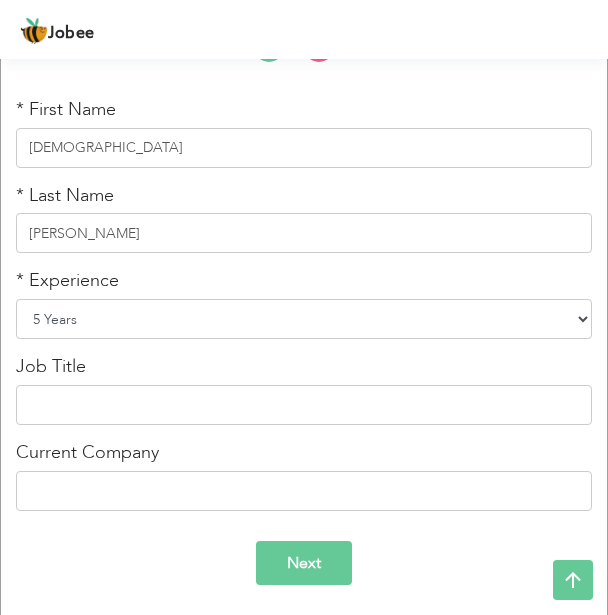 click on "Entry Level
Less than 1 Year
1 Year
2 Years
3 Years
4 Years
5 Years
6 Years
7 Years
8 Years
9 Years
10 Years
11 Years
12 Years
13 Years
14 Years
15 Years
16 Years
17 Years
18 Years
19 Years
20 Years
21 Years
22 Years
23 Years
24 Years
25 Years
26 Years
27 Years
28 Years
29 Years
30 Years
31 Years
32 Years
33 Years
34 Years
35 Years
More than 35 Years" at bounding box center (304, 319) 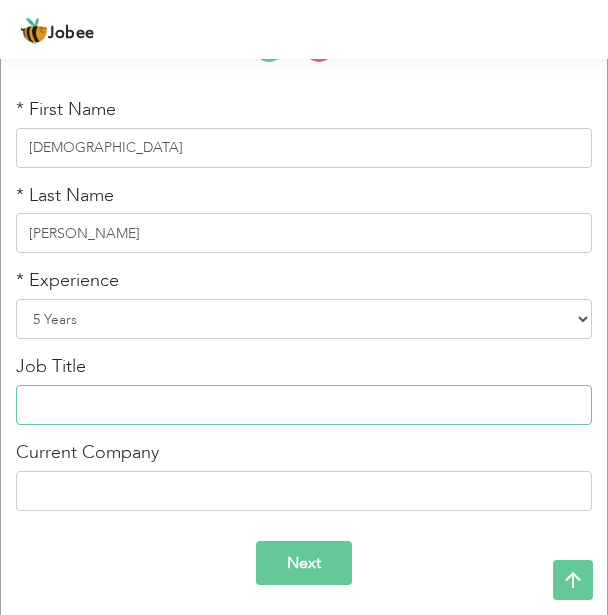 click at bounding box center [304, 405] 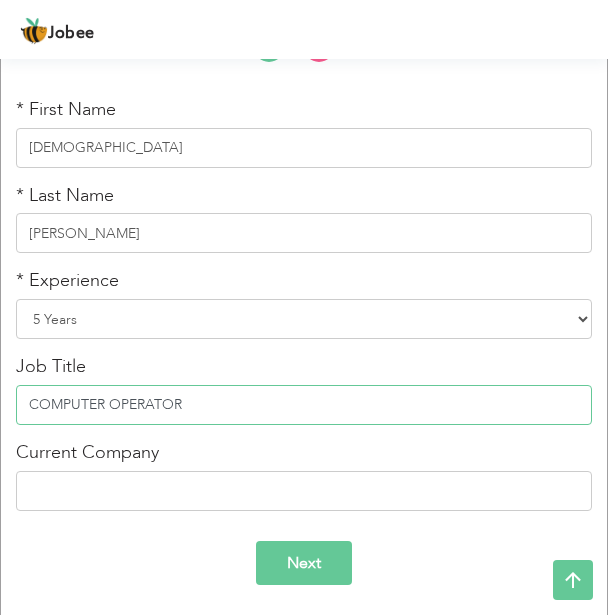 type on "COMPUTER OPERATOR" 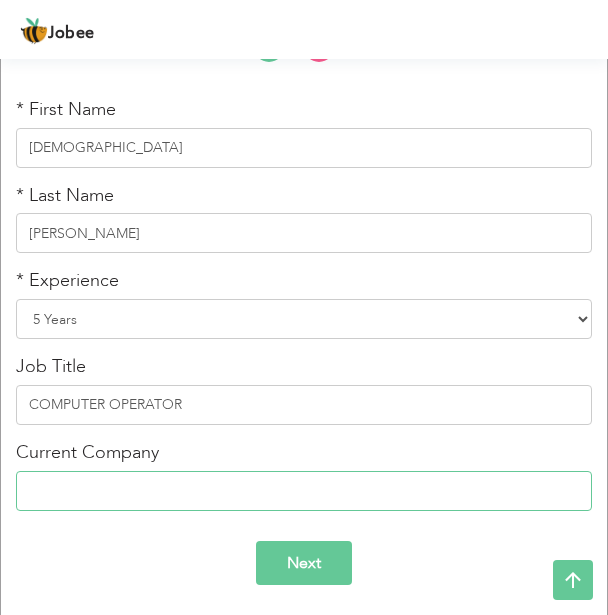 click at bounding box center [304, 491] 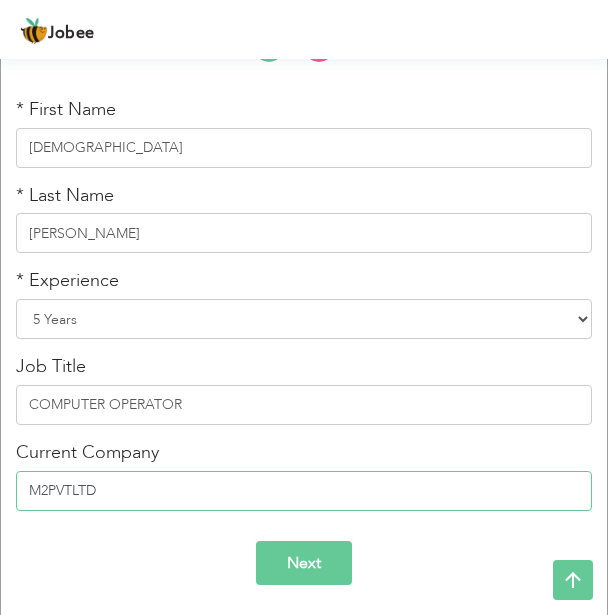 type on "M2PVTLTD" 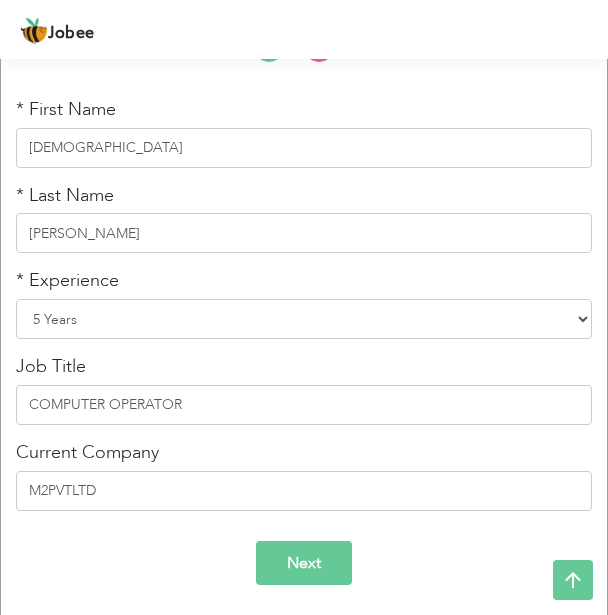 click on "Next" at bounding box center [304, 563] 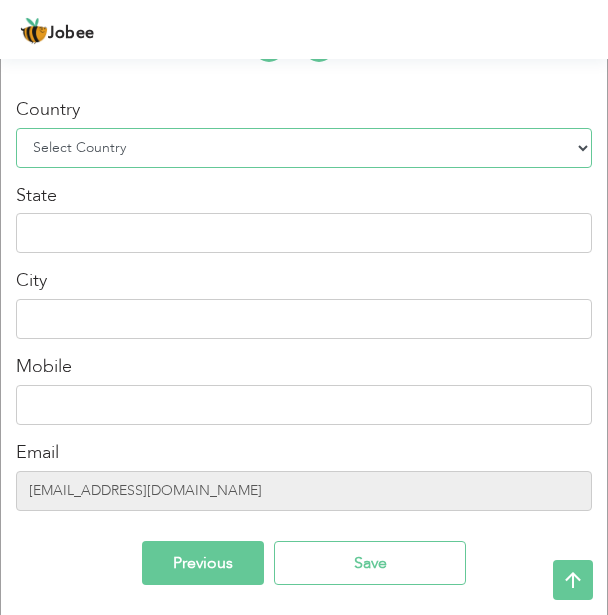 click on "Select Country
Afghanistan
Albania
Algeria
American Samoa
Andorra
Angola
Anguilla
Antarctica
Antigua and Barbuda
Argentina
Armenia
Aruba
Australia
Austria
Azerbaijan
Bahamas
Bahrain
Bangladesh
Barbados
Belarus
Belgium
Belize
Benin
Bermuda
Bhutan
Bolivia
Bosnia-Herzegovina
Botswana
Bouvet Island
Brazil
British Indian Ocean Territory
Brunei Darussalam
Bulgaria
Burkina Faso
Burundi
Cambodia
Cameroon
Canada
Cape Verde
Cayman Islands
Central African Republic
Chad
Chile
China
Christmas Island
Cocos (Keeling) Islands
Colombia
Comoros
Congo
Congo, Dem. Republic
Cook Islands
Costa Rica
Croatia
Cuba
Cyprus
Czech Rep
Denmark
Djibouti
Dominica
Dominican Republic
Ecuador
Egypt
El Salvador
Equatorial Guinea
Eritrea
Estonia
Ethiopia
European Union
Falkland Islands (Malvinas)
Faroe Islands
Fiji
Finland
France
French Guiana
French Southern Territories
Gabon
Gambia
Georgia" at bounding box center [304, 148] 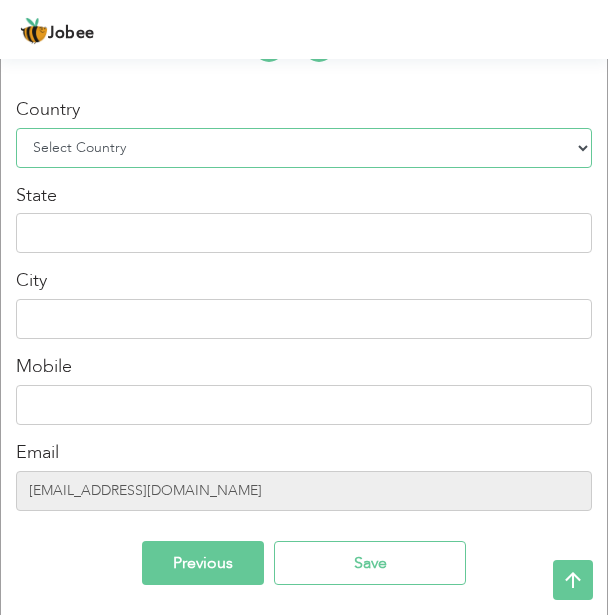 select on "166" 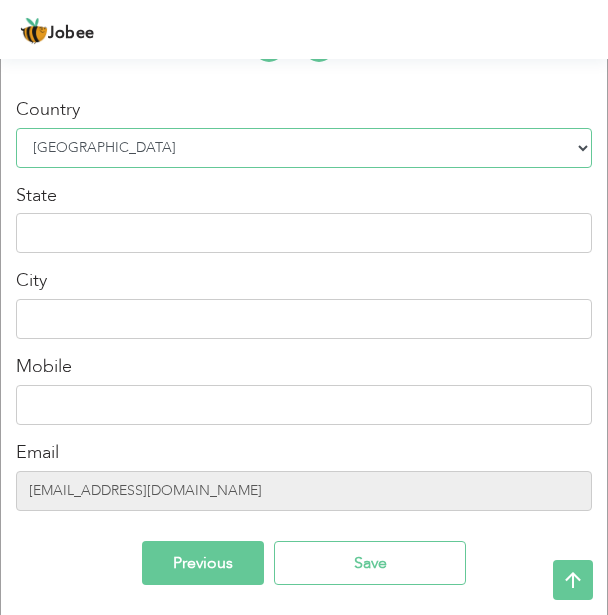 click on "Select Country
Afghanistan
Albania
Algeria
American Samoa
Andorra
Angola
Anguilla
Antarctica
Antigua and Barbuda
Argentina
Armenia
Aruba
Australia
Austria
Azerbaijan
Bahamas
Bahrain
Bangladesh
Barbados
Belarus
Belgium
Belize
Benin
Bermuda
Bhutan
Bolivia
Bosnia-Herzegovina
Botswana
Bouvet Island
Brazil
British Indian Ocean Territory
Brunei Darussalam
Bulgaria
Burkina Faso
Burundi
Cambodia
Cameroon
Canada
Cape Verde
Cayman Islands
Central African Republic
Chad
Chile
China
Christmas Island
Cocos (Keeling) Islands
Colombia
Comoros
Congo
Congo, Dem. Republic
Cook Islands
Costa Rica
Croatia
Cuba
Cyprus
Czech Rep
Denmark
Djibouti
Dominica
Dominican Republic
Ecuador
Egypt
El Salvador
Equatorial Guinea
Eritrea
Estonia
Ethiopia
European Union
Falkland Islands (Malvinas)
Faroe Islands
Fiji
Finland
France
French Guiana
French Southern Territories
Gabon
Gambia
Georgia" at bounding box center (304, 148) 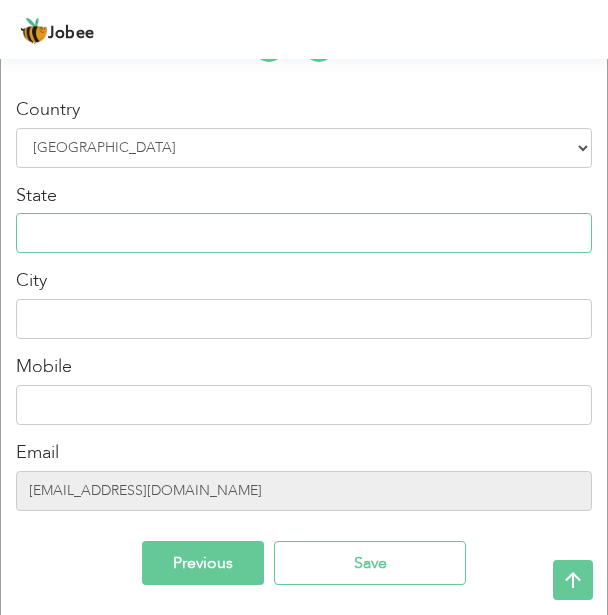 click at bounding box center [304, 233] 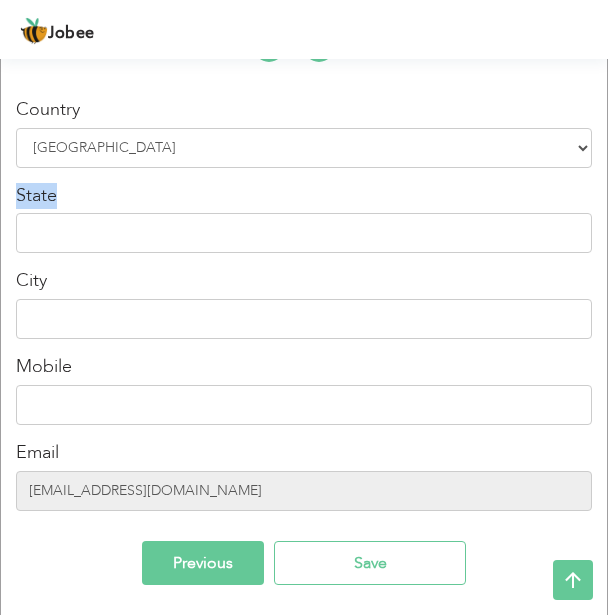 drag, startPoint x: 17, startPoint y: 186, endPoint x: -3, endPoint y: 189, distance: 20.22375 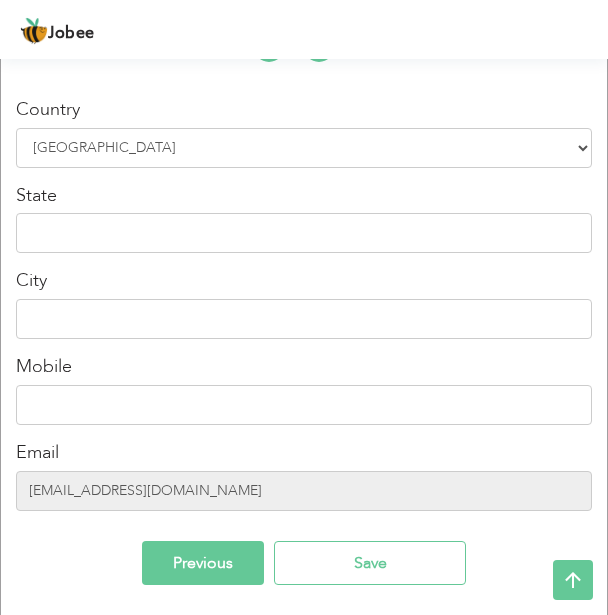 click on "State" at bounding box center [36, 196] 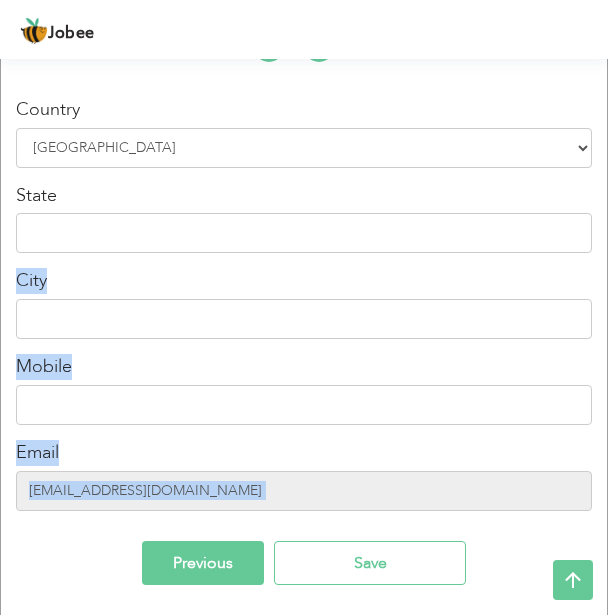 drag, startPoint x: 67, startPoint y: 193, endPoint x: -13, endPoint y: 197, distance: 80.09994 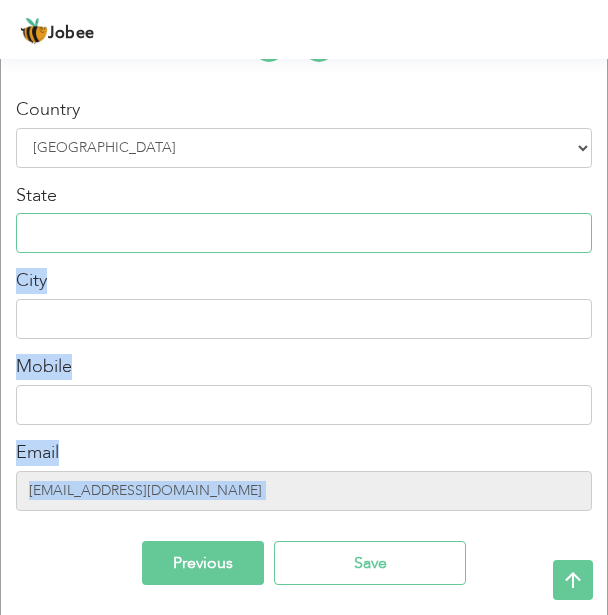 click at bounding box center (304, 233) 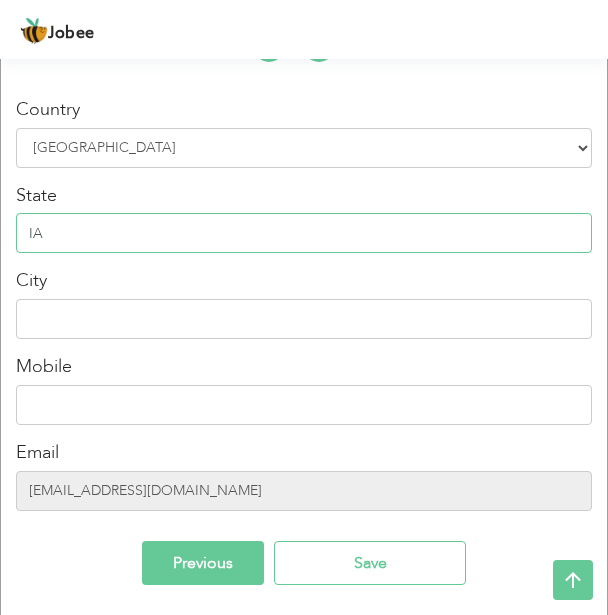 type on "I" 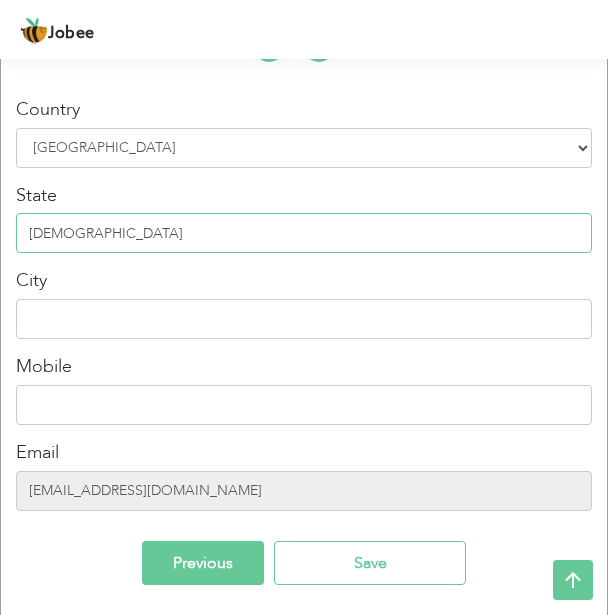 type on "ISLAM" 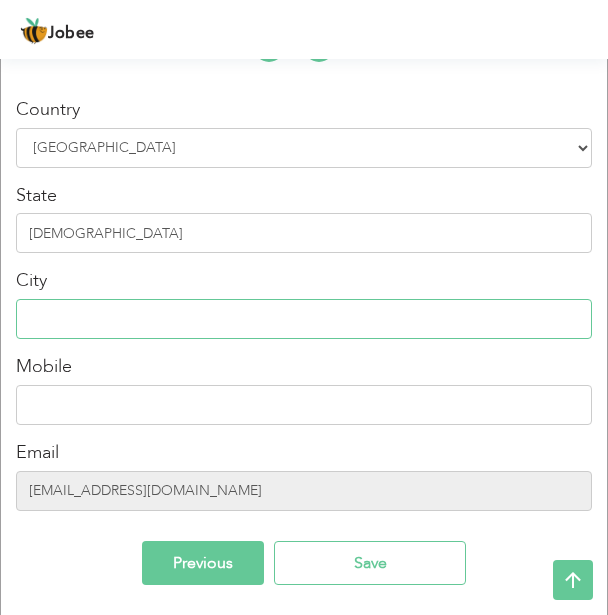 click at bounding box center [304, 319] 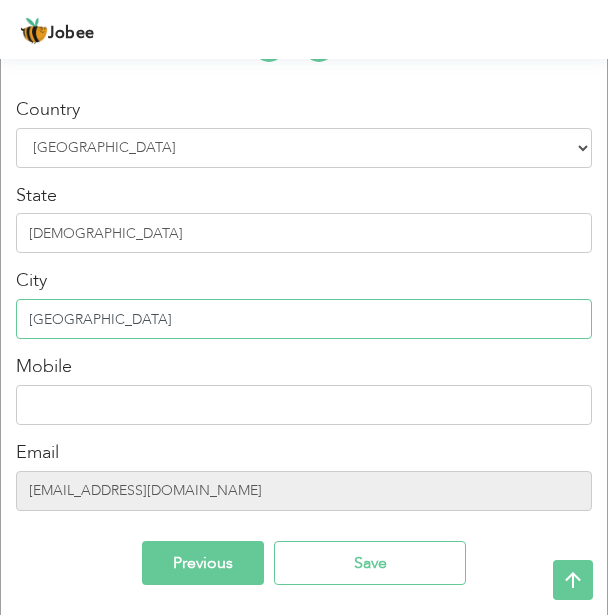 type on "[GEOGRAPHIC_DATA]" 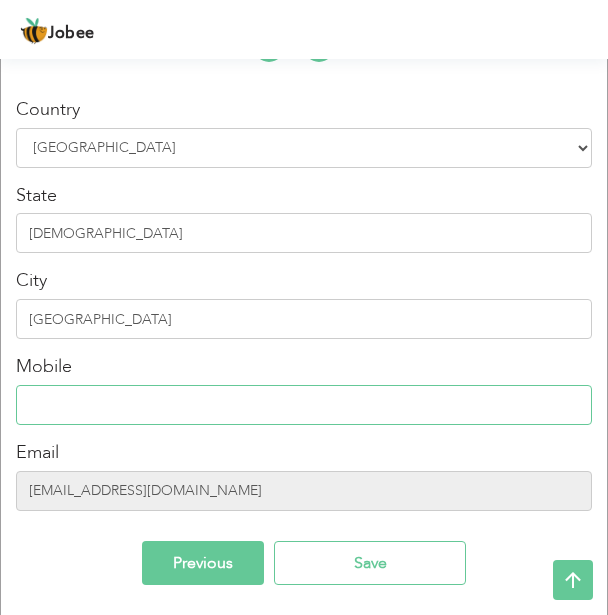 click at bounding box center [304, 405] 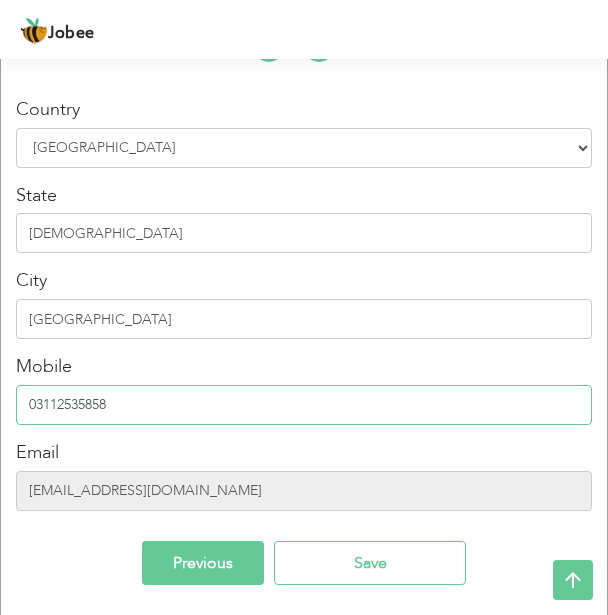 drag, startPoint x: 147, startPoint y: 403, endPoint x: -79, endPoint y: 403, distance: 226 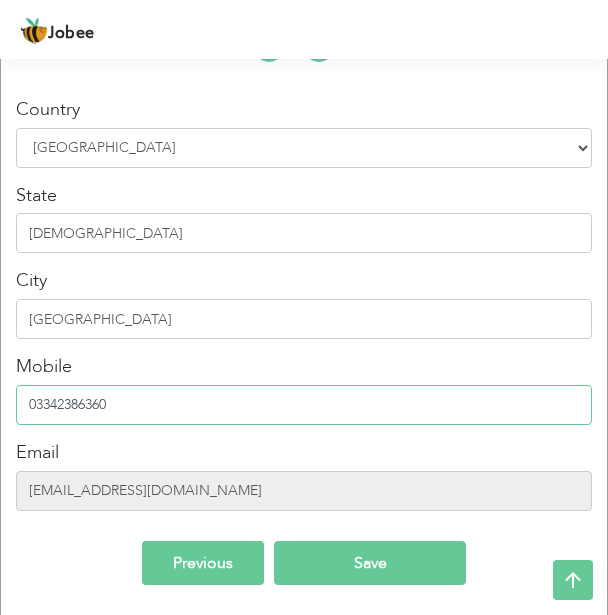 type on "03342386360" 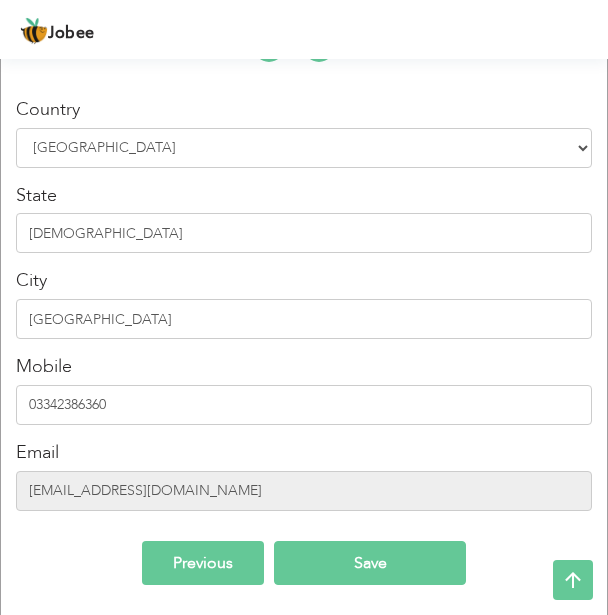 click on "Save" at bounding box center (369, 563) 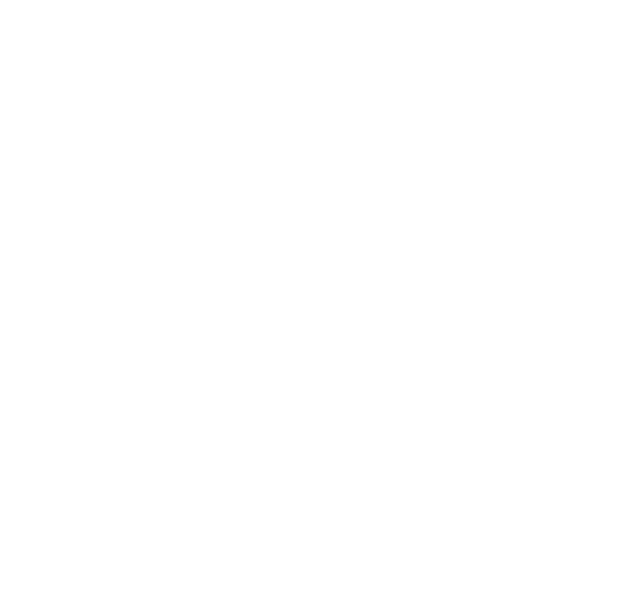 scroll, scrollTop: 0, scrollLeft: 0, axis: both 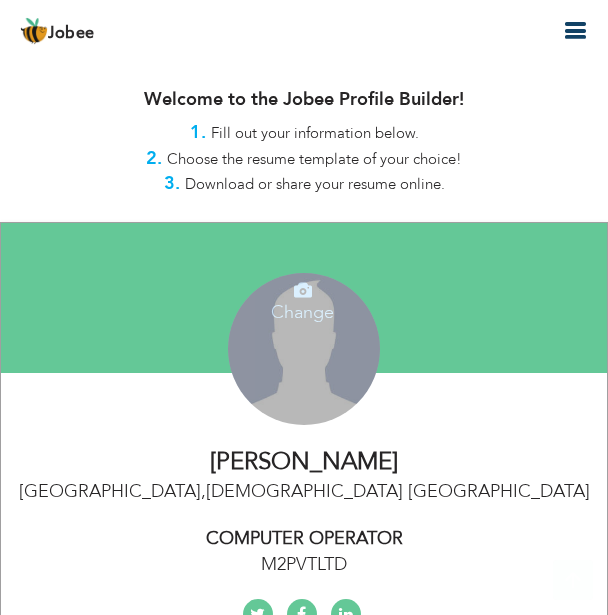 click on "Change
Remove" at bounding box center (304, 349) 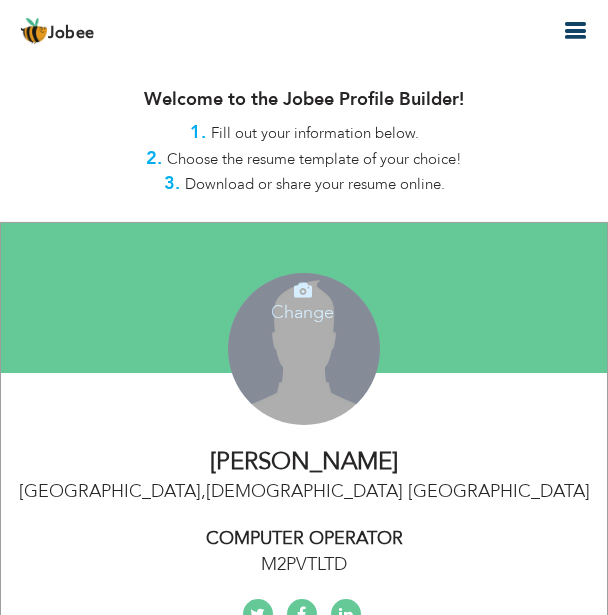 click on "Change
Remove" at bounding box center (304, 359) 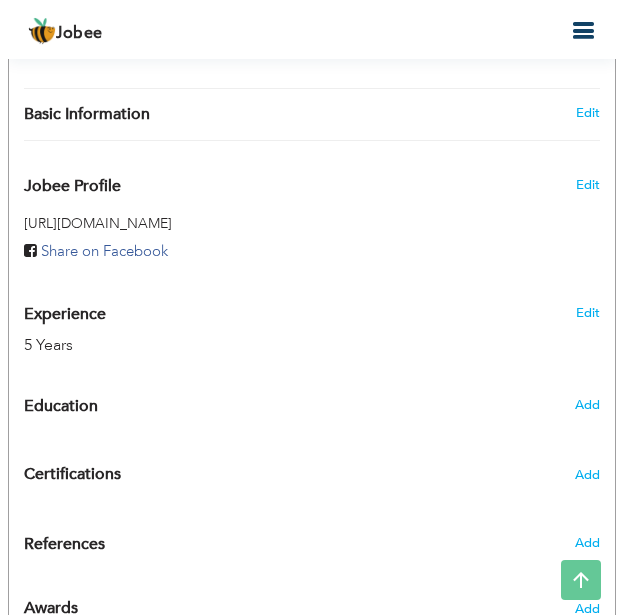 scroll, scrollTop: 700, scrollLeft: 0, axis: vertical 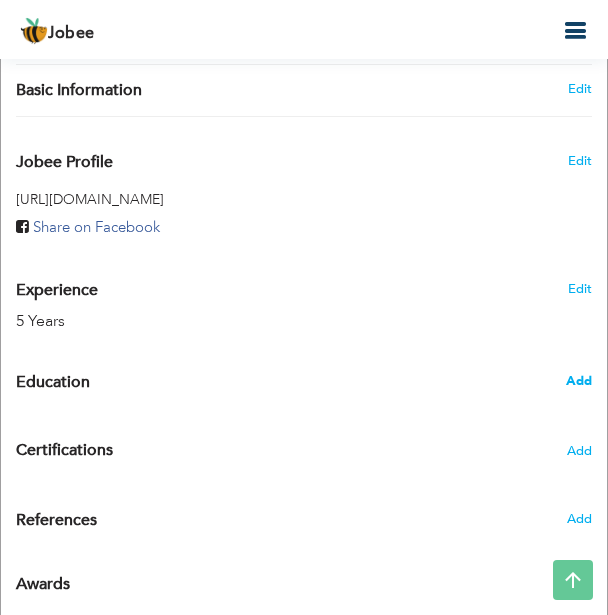 click on "Add" at bounding box center (579, 381) 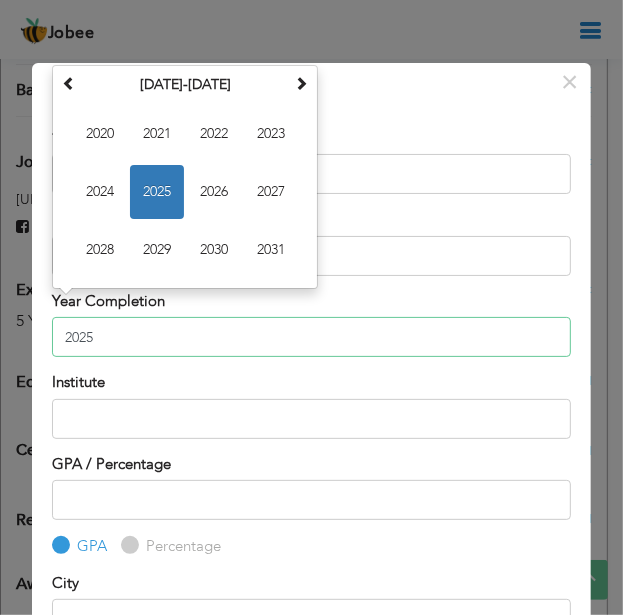 click on "2025" at bounding box center (311, 337) 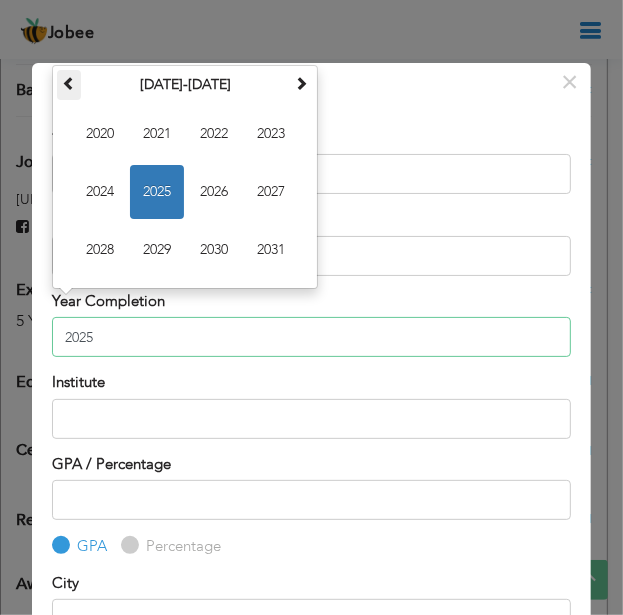 click at bounding box center (69, 83) 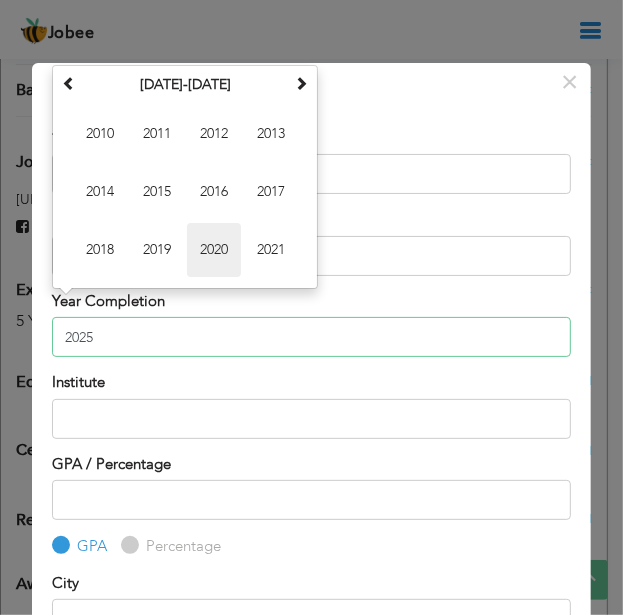 click on "2020" at bounding box center (214, 250) 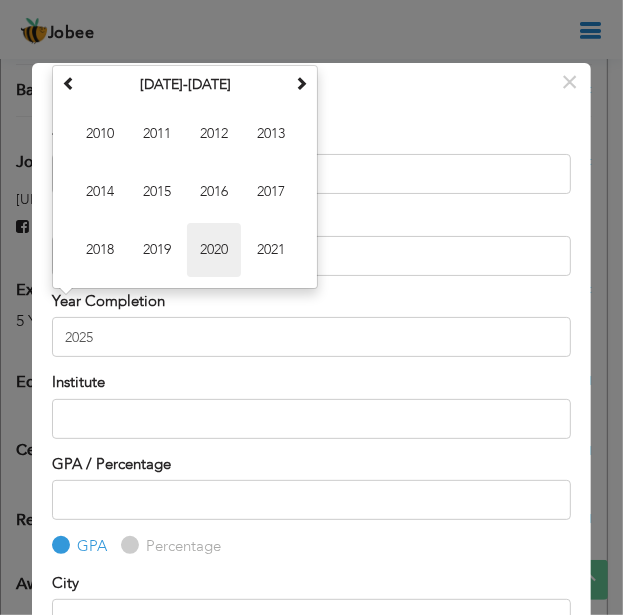 type on "2020" 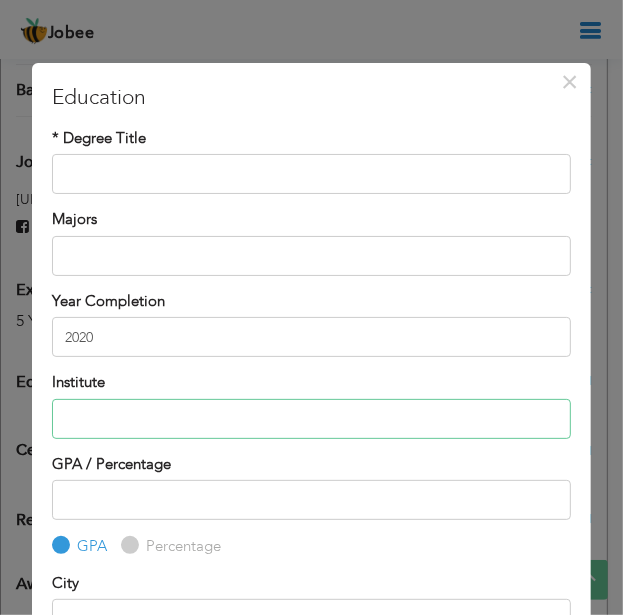 click at bounding box center (311, 419) 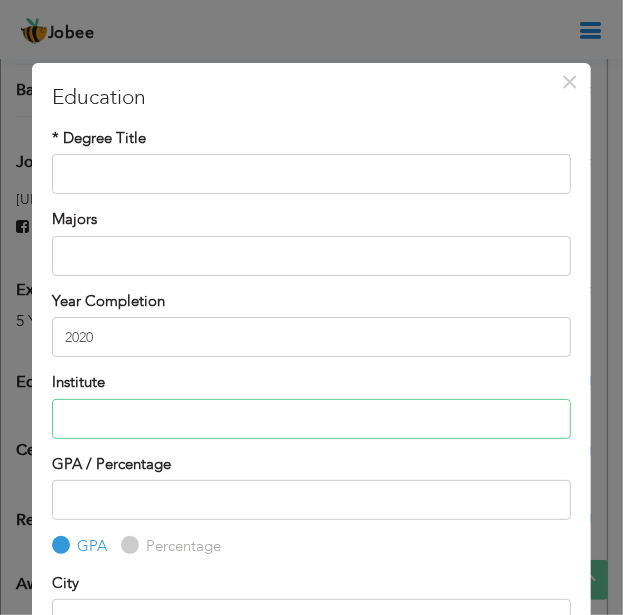 scroll, scrollTop: 100, scrollLeft: 0, axis: vertical 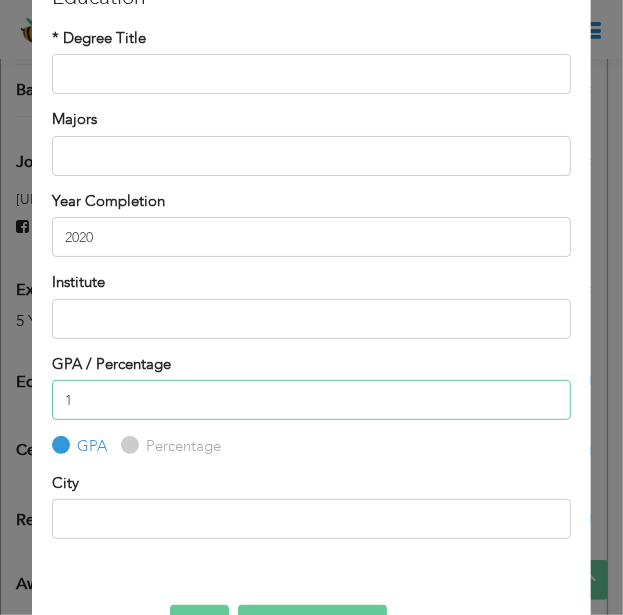 type on "1" 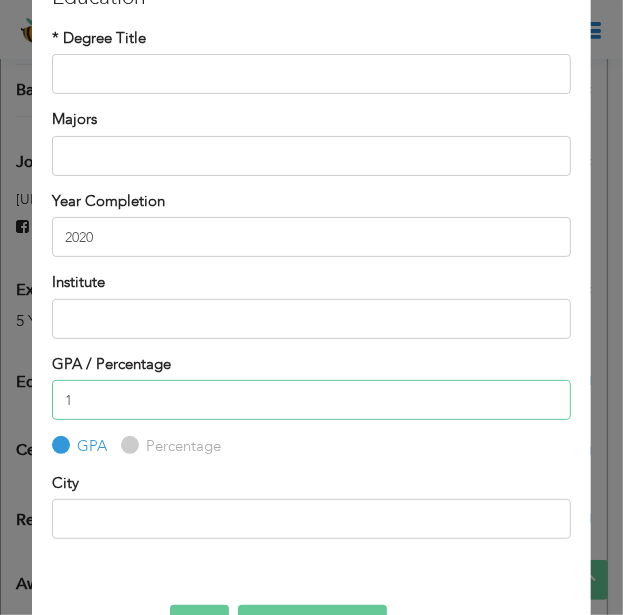 click on "×
Education
* Degree Title
Majors
Year Completion 2020 Institute 1" at bounding box center [311, 307] 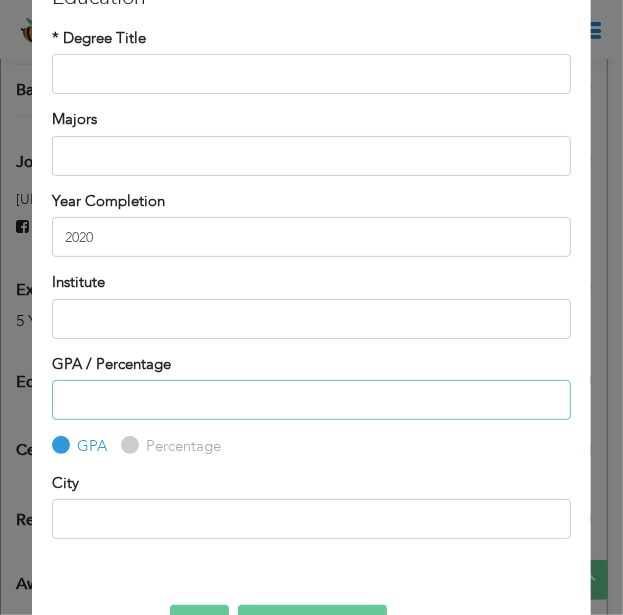 type 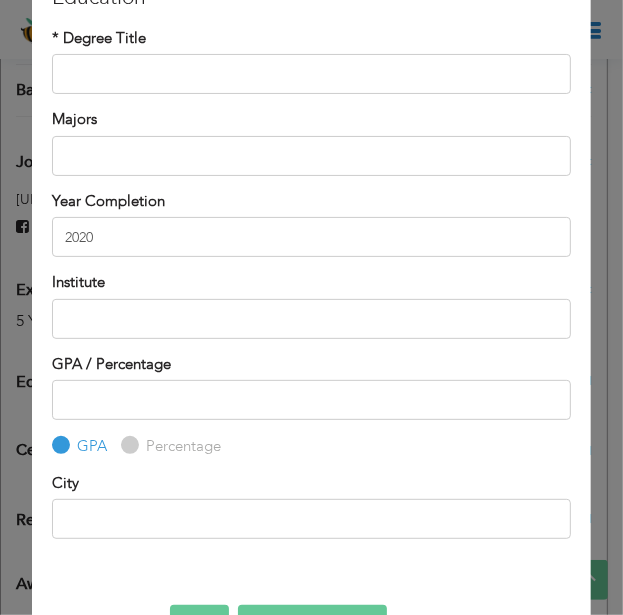 click on "Percentage" at bounding box center [181, 446] 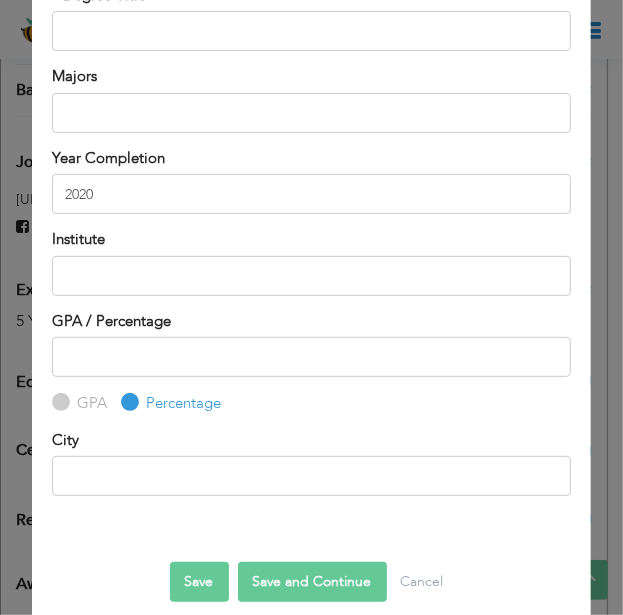 scroll, scrollTop: 164, scrollLeft: 0, axis: vertical 